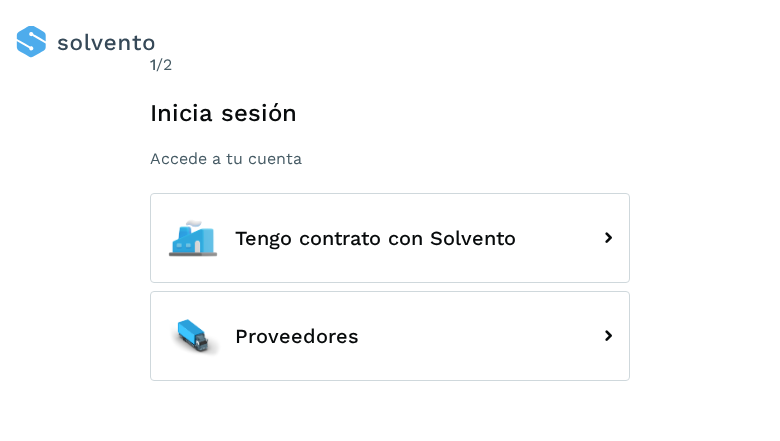 scroll, scrollTop: 0, scrollLeft: 0, axis: both 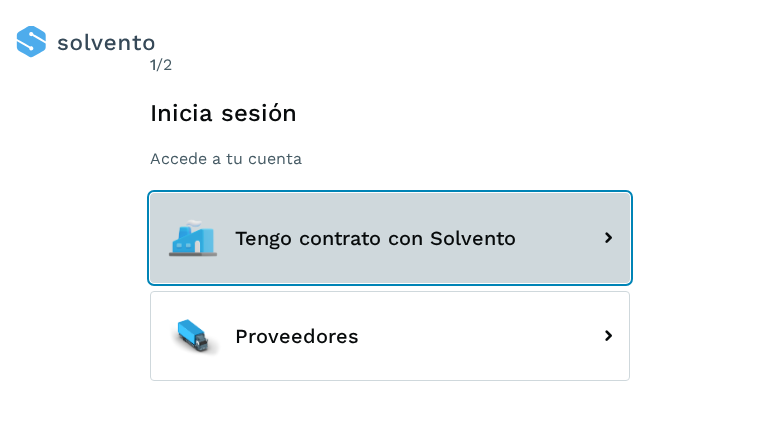 click on "Tengo contrato con Solvento" 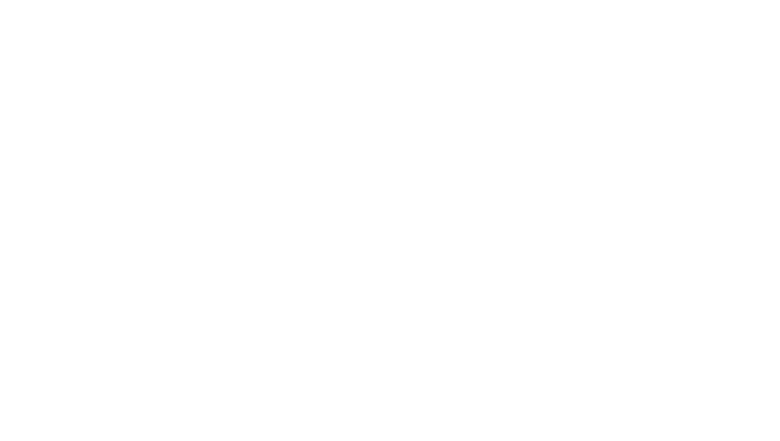 scroll, scrollTop: 0, scrollLeft: 0, axis: both 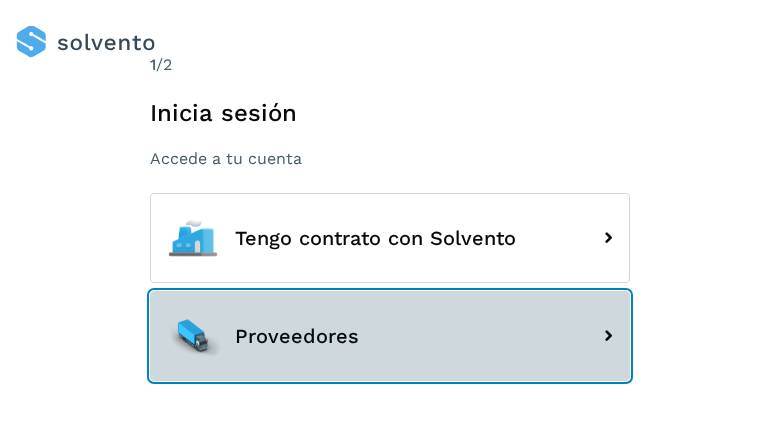 click on "Proveedores" at bounding box center (390, 336) 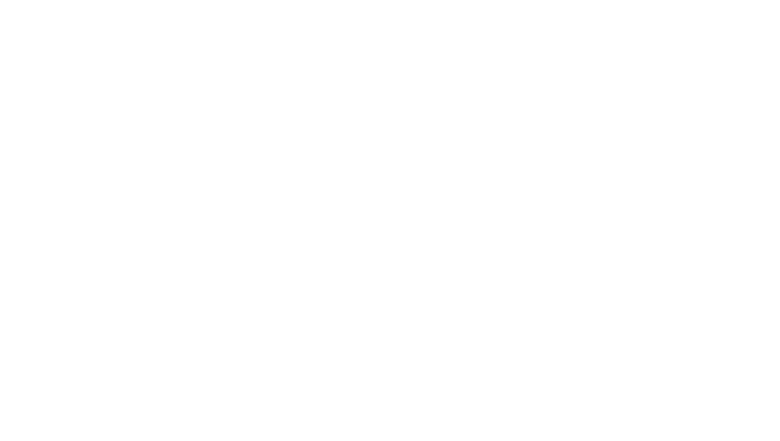 scroll, scrollTop: 0, scrollLeft: 0, axis: both 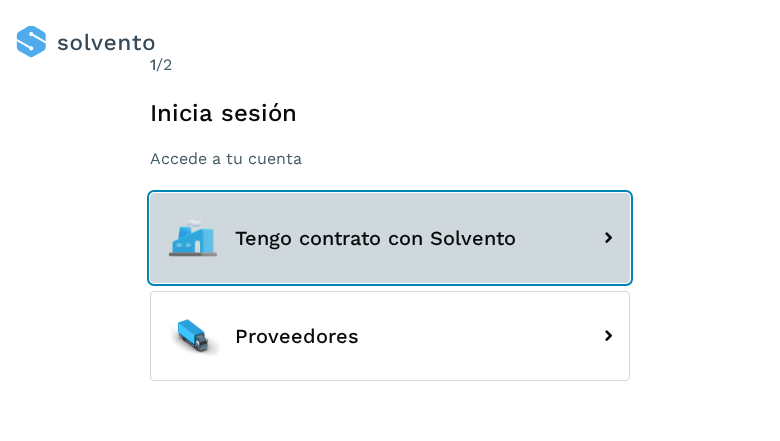 click on "Tengo contrato con Solvento" at bounding box center [390, 238] 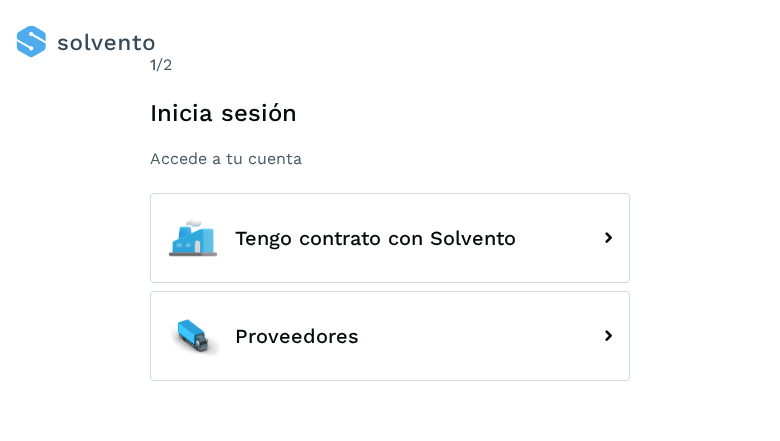 scroll, scrollTop: 0, scrollLeft: 0, axis: both 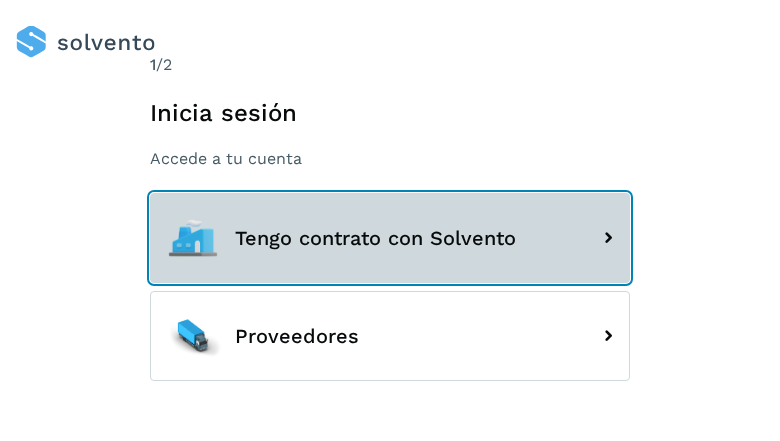 click on "Tengo contrato con Solvento" at bounding box center [390, 238] 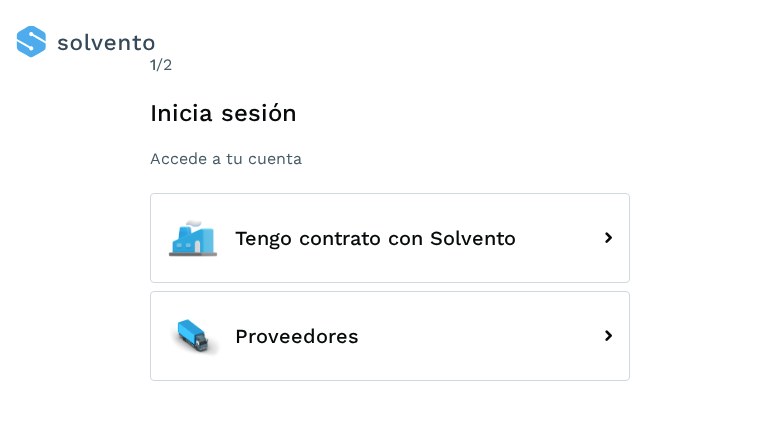scroll, scrollTop: 0, scrollLeft: 0, axis: both 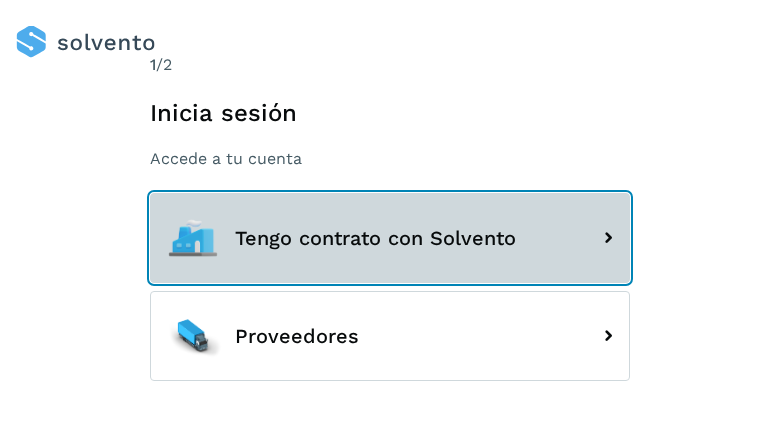 click on "Tengo contrato con Solvento" at bounding box center (390, 238) 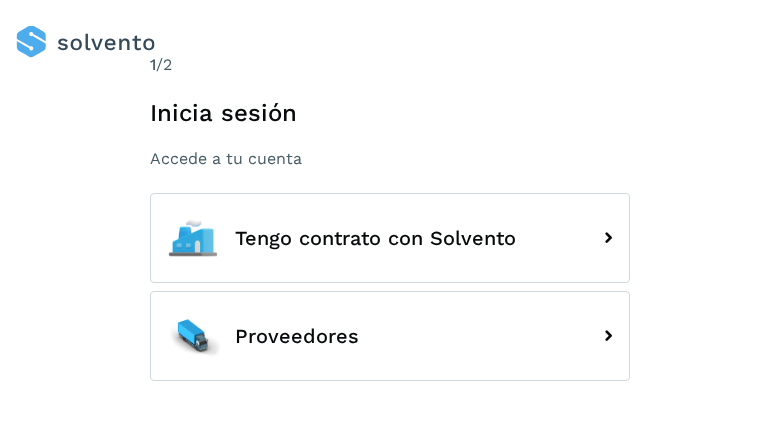 scroll, scrollTop: 0, scrollLeft: 0, axis: both 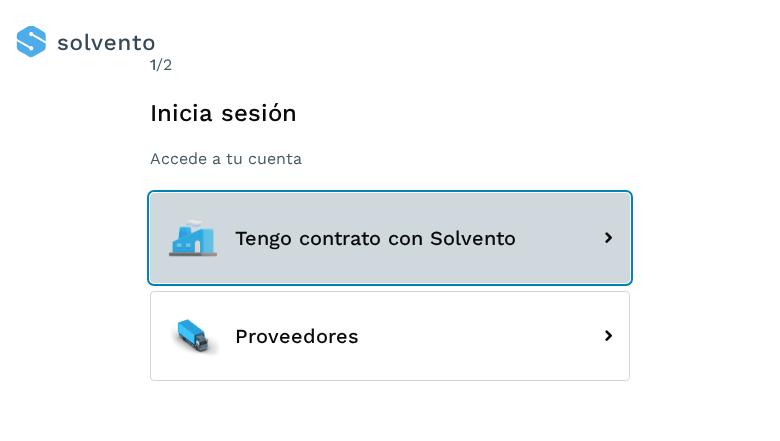 click on "Tengo contrato con Solvento" at bounding box center (390, 238) 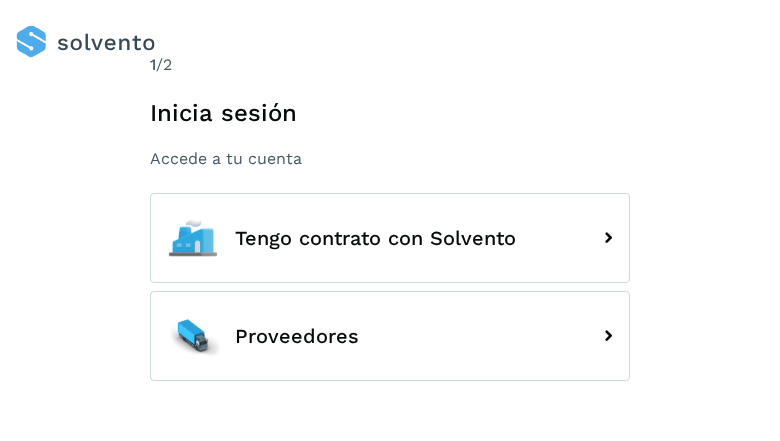 scroll, scrollTop: 0, scrollLeft: 0, axis: both 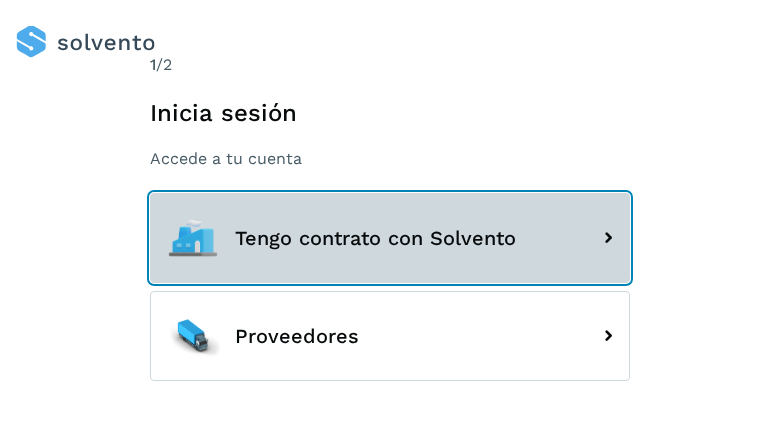 click on "Tengo contrato con Solvento" at bounding box center [390, 238] 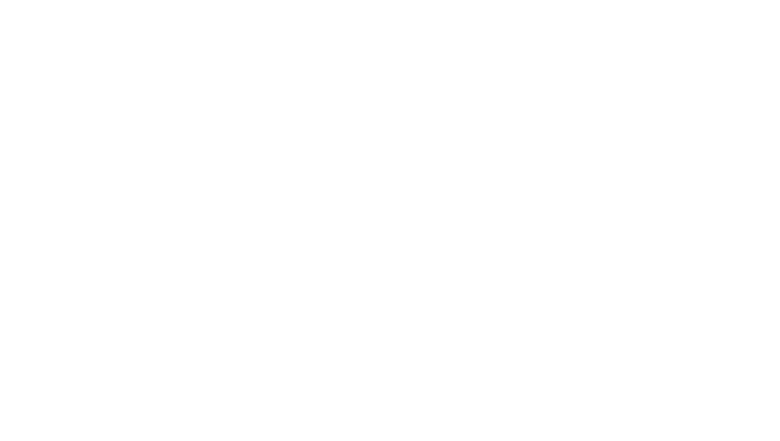 scroll, scrollTop: 0, scrollLeft: 0, axis: both 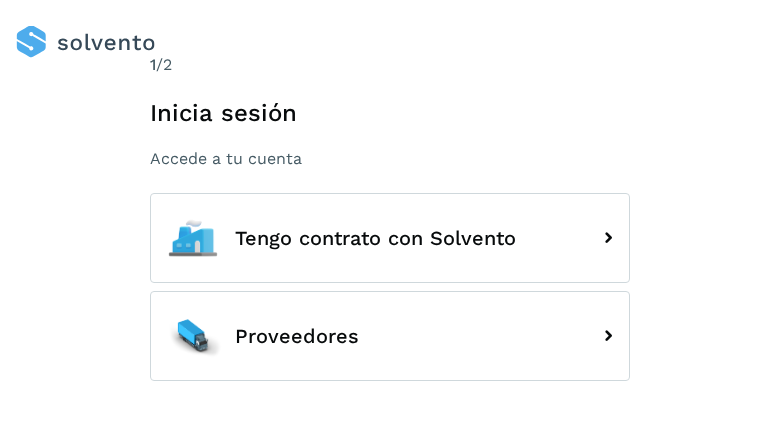 click on "Tengo contrato con Solvento" 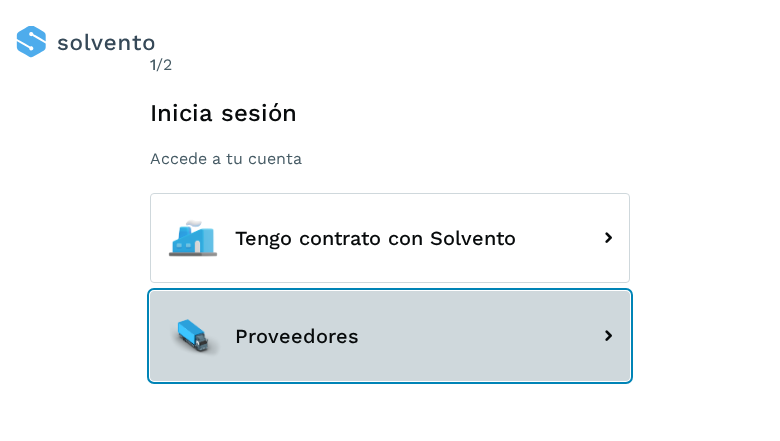 click on "Proveedores" at bounding box center (390, 336) 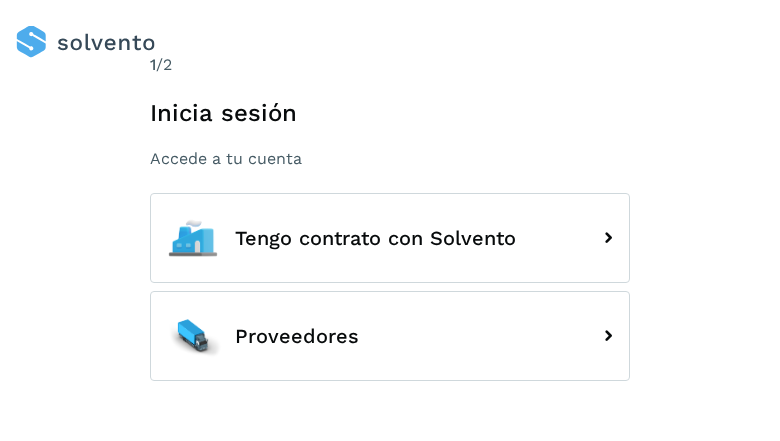 scroll, scrollTop: 0, scrollLeft: 0, axis: both 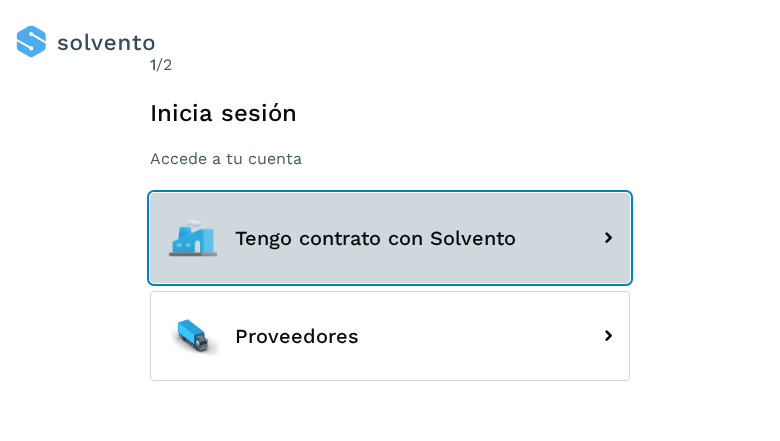 click on "Tengo contrato con Solvento" at bounding box center (390, 238) 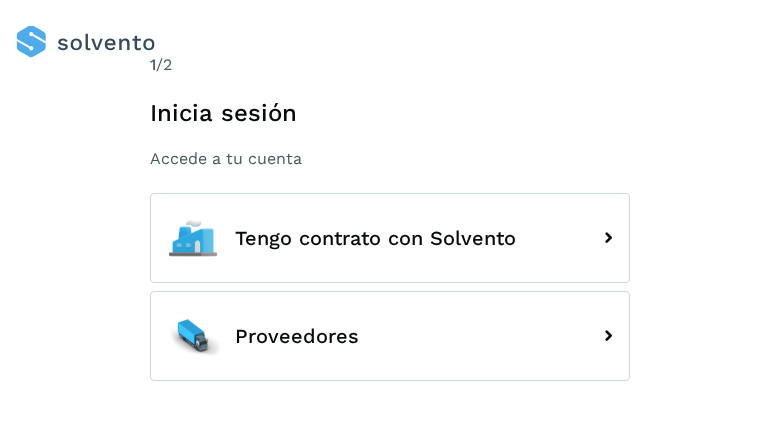 scroll, scrollTop: 0, scrollLeft: 0, axis: both 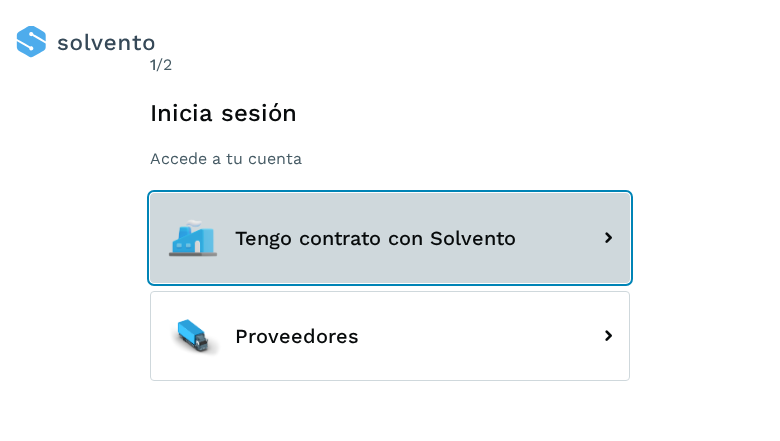 click on "Tengo contrato con Solvento" at bounding box center (390, 238) 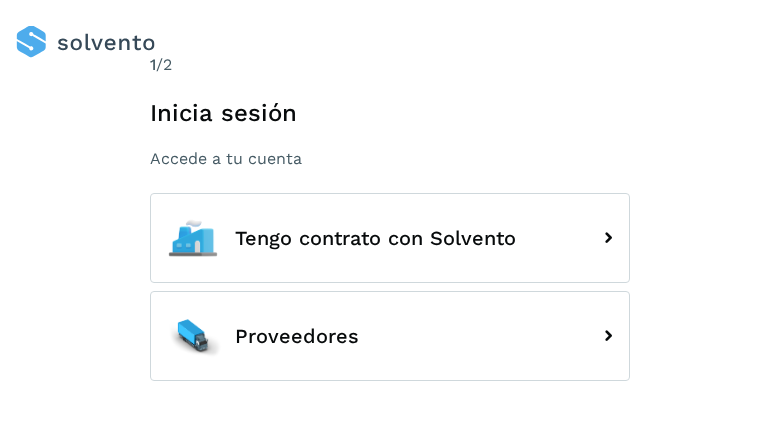 scroll, scrollTop: 0, scrollLeft: 0, axis: both 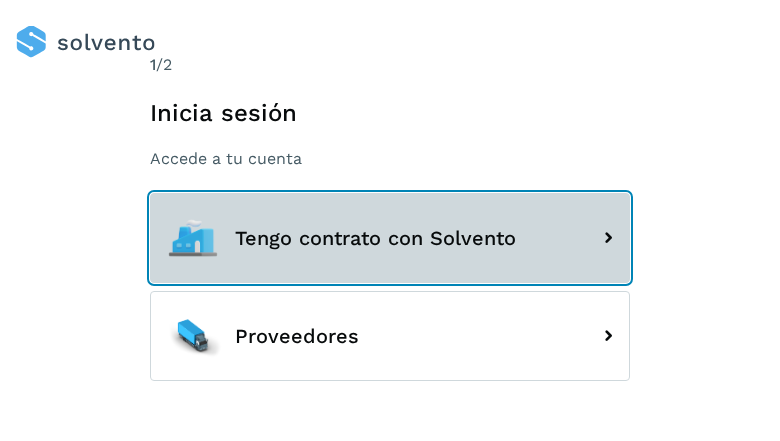 click on "Tengo contrato con Solvento" at bounding box center (390, 238) 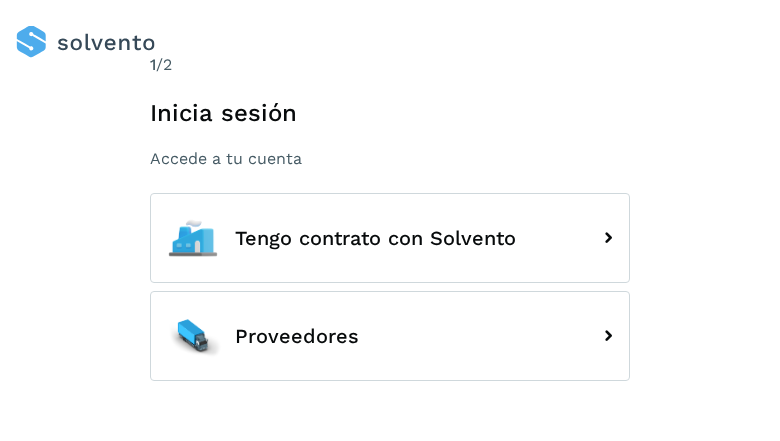 scroll, scrollTop: 0, scrollLeft: 0, axis: both 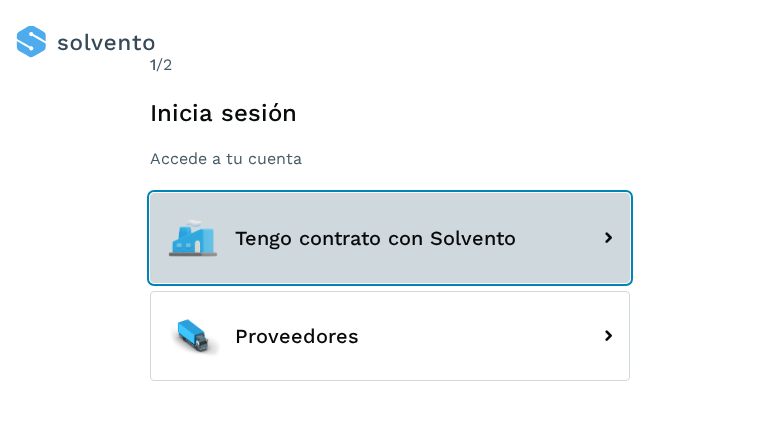 click on "Tengo contrato con Solvento" 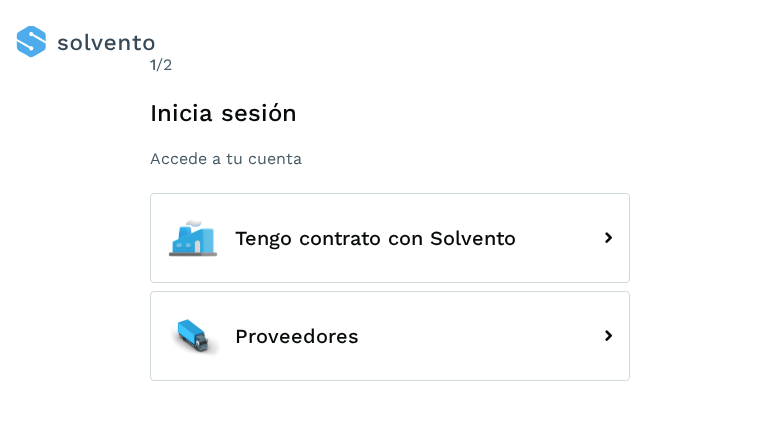 scroll, scrollTop: 0, scrollLeft: 0, axis: both 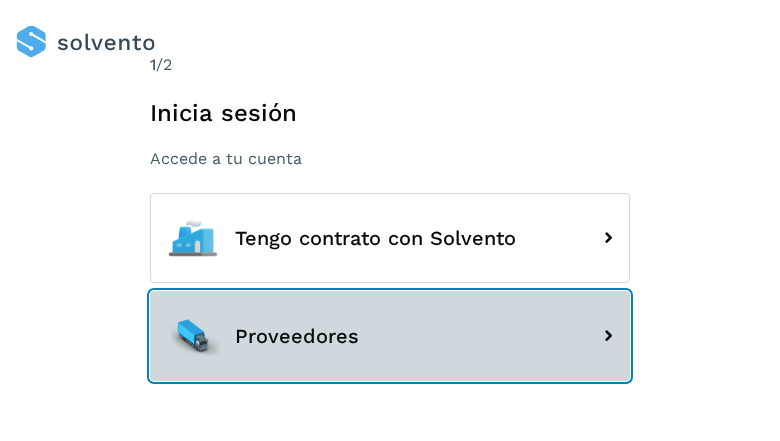 click on "Proveedores" at bounding box center (390, 336) 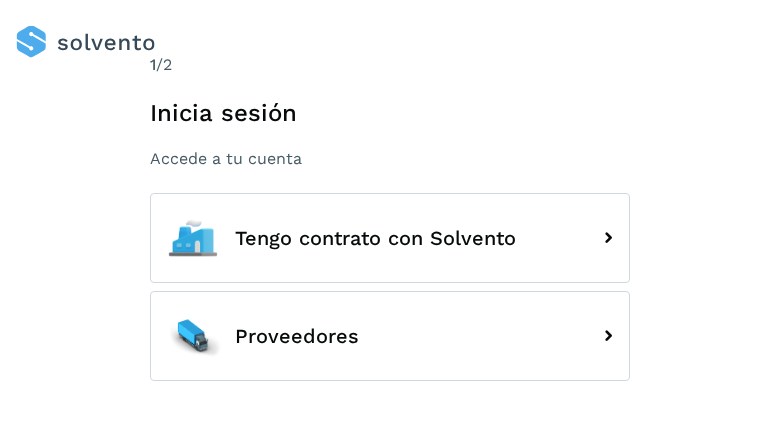 scroll, scrollTop: 0, scrollLeft: 0, axis: both 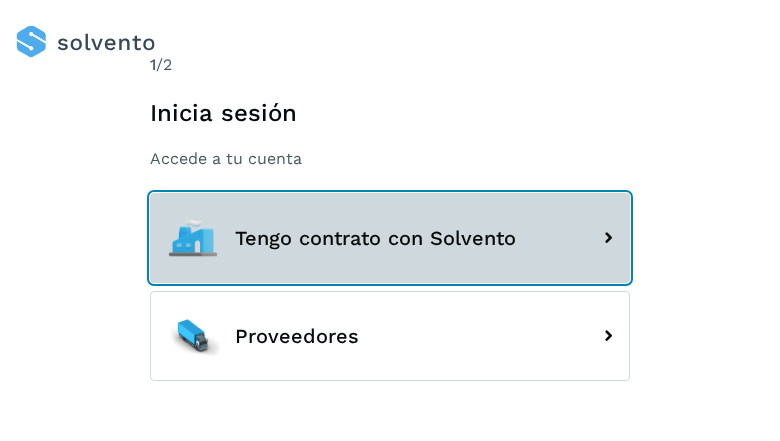 click on "Tengo contrato con Solvento" at bounding box center [390, 238] 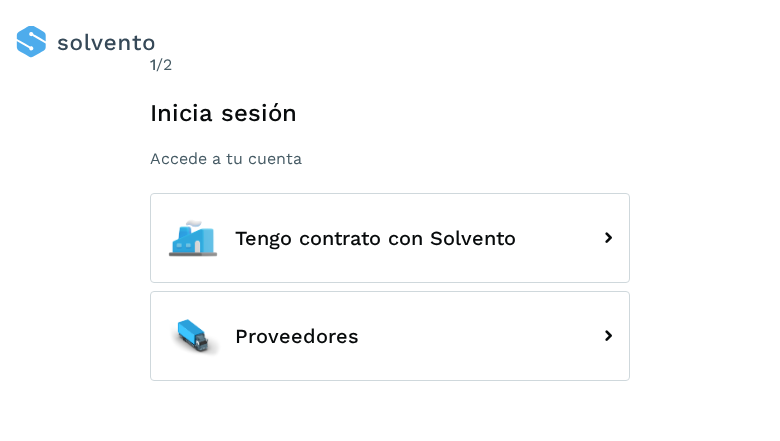 scroll, scrollTop: 0, scrollLeft: 0, axis: both 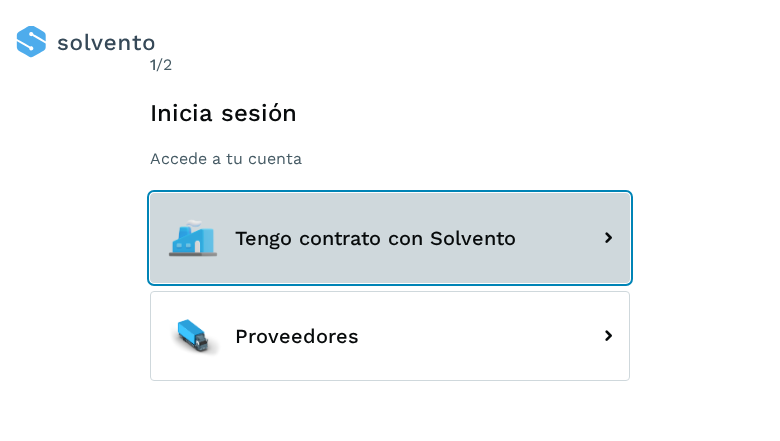click on "Tengo contrato con Solvento" at bounding box center [390, 238] 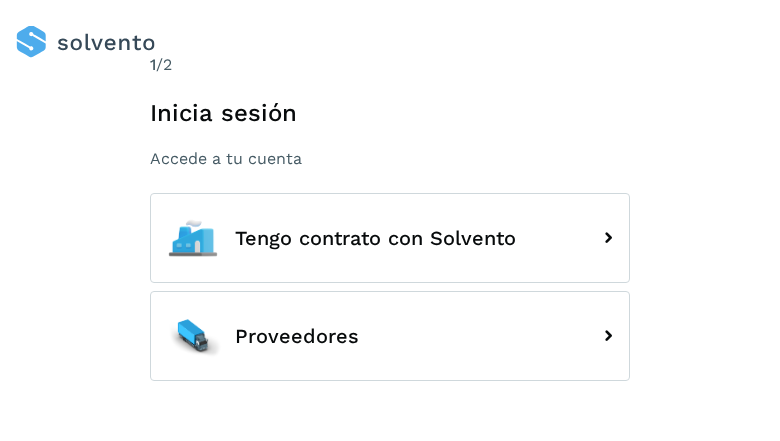scroll, scrollTop: 0, scrollLeft: 0, axis: both 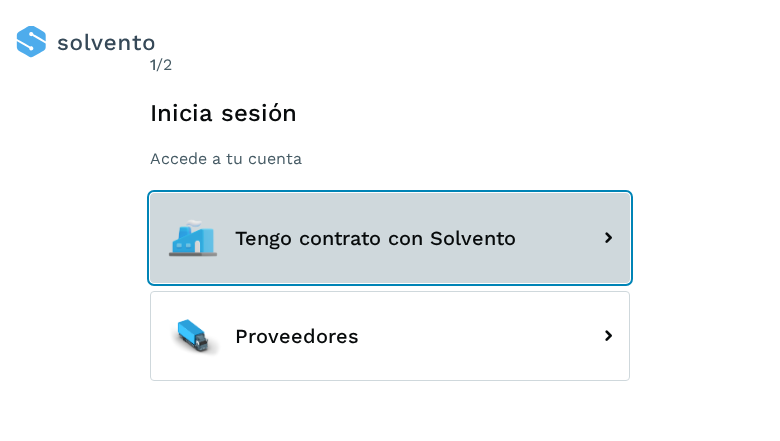 click on "Tengo contrato con Solvento" at bounding box center [390, 238] 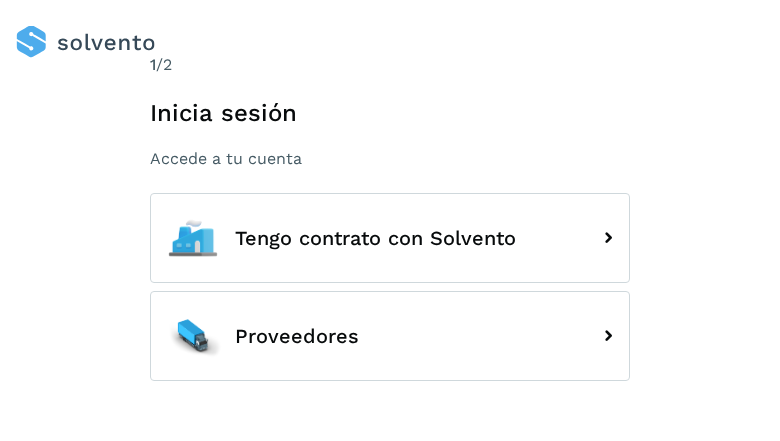 scroll, scrollTop: 0, scrollLeft: 0, axis: both 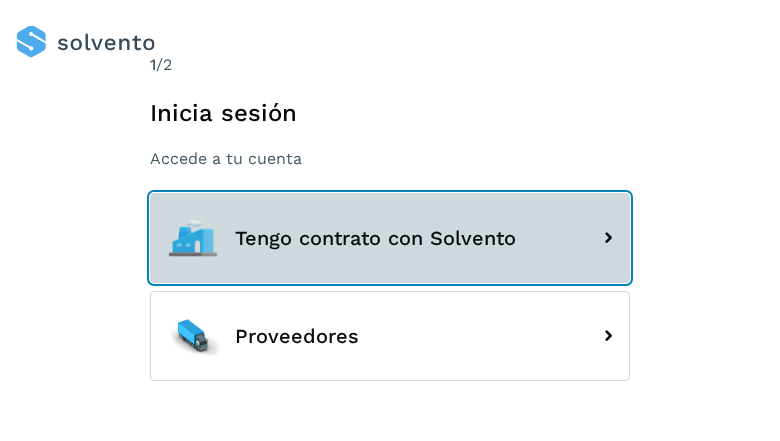 click on "Tengo contrato con Solvento" at bounding box center (390, 238) 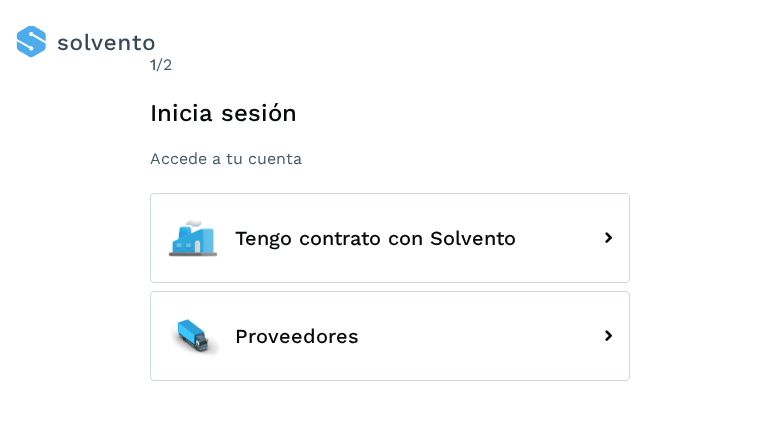 scroll, scrollTop: 0, scrollLeft: 0, axis: both 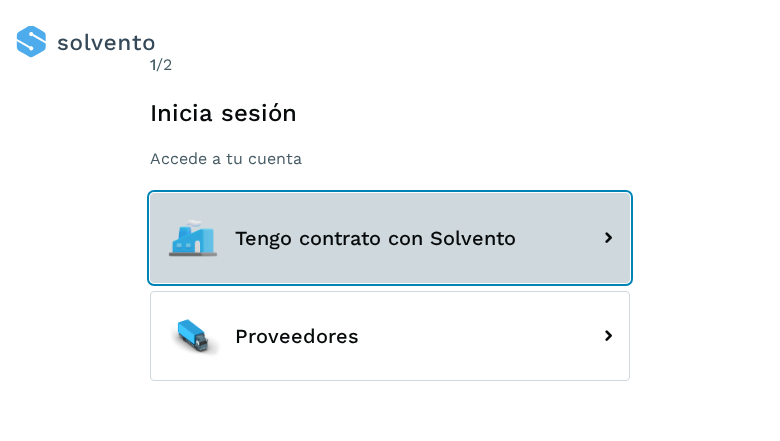 click on "Tengo contrato con Solvento" at bounding box center [390, 238] 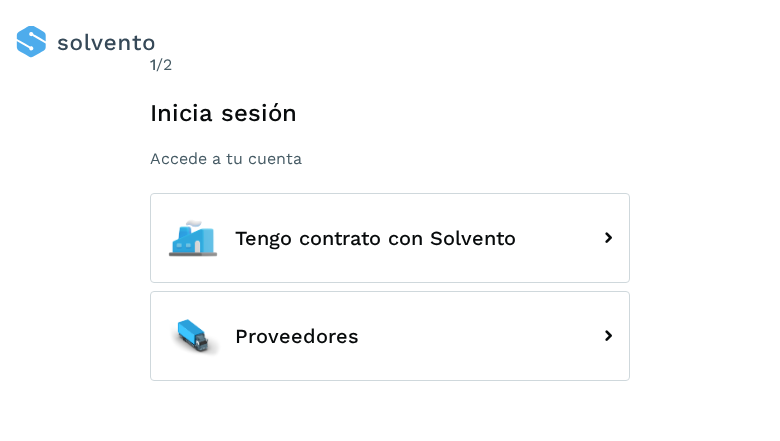 scroll, scrollTop: 0, scrollLeft: 0, axis: both 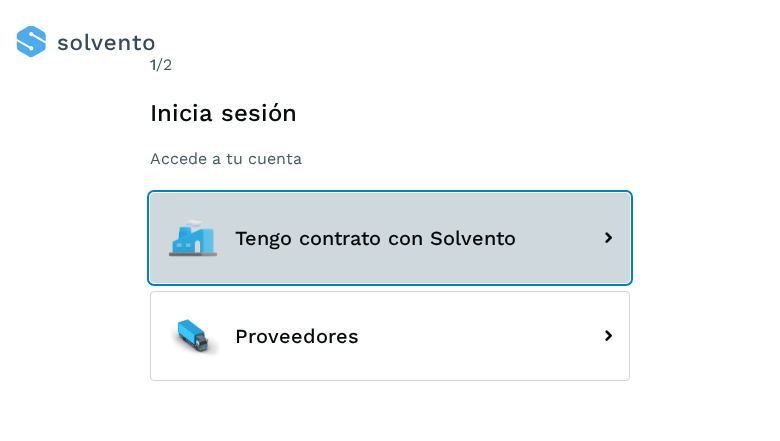 click on "Tengo contrato con Solvento" at bounding box center [390, 238] 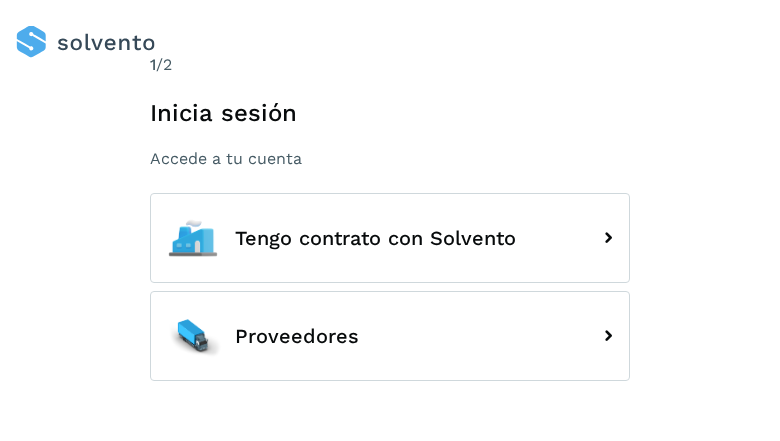 scroll, scrollTop: 0, scrollLeft: 0, axis: both 